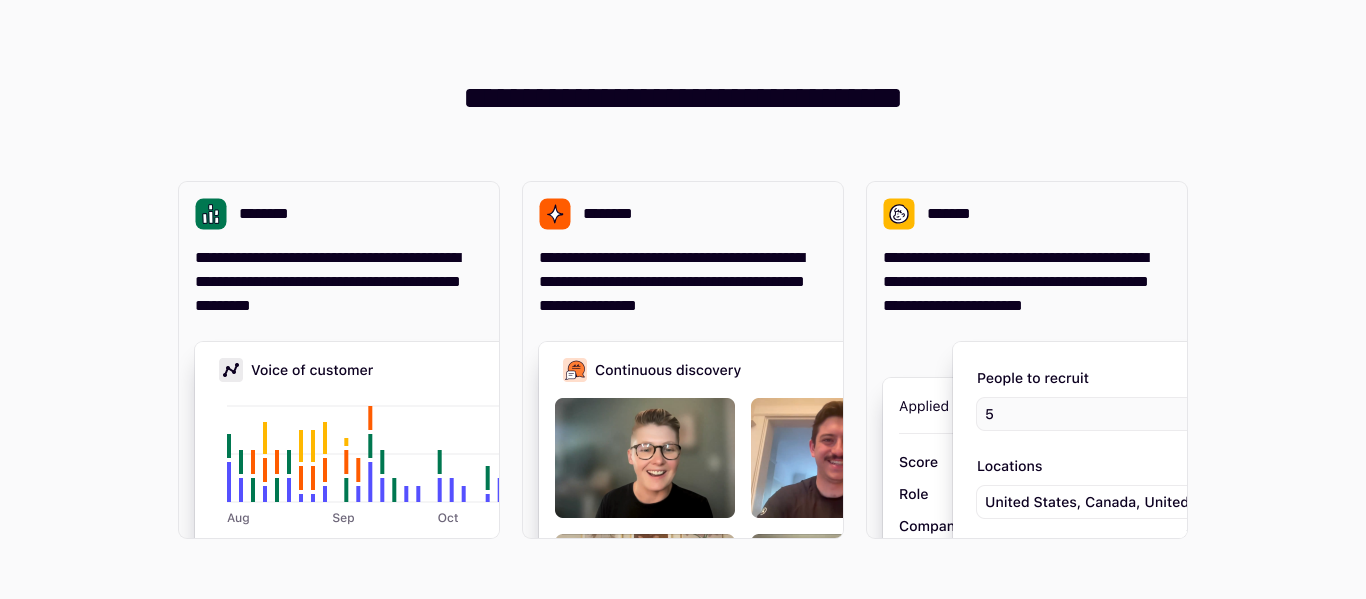 scroll, scrollTop: 0, scrollLeft: 0, axis: both 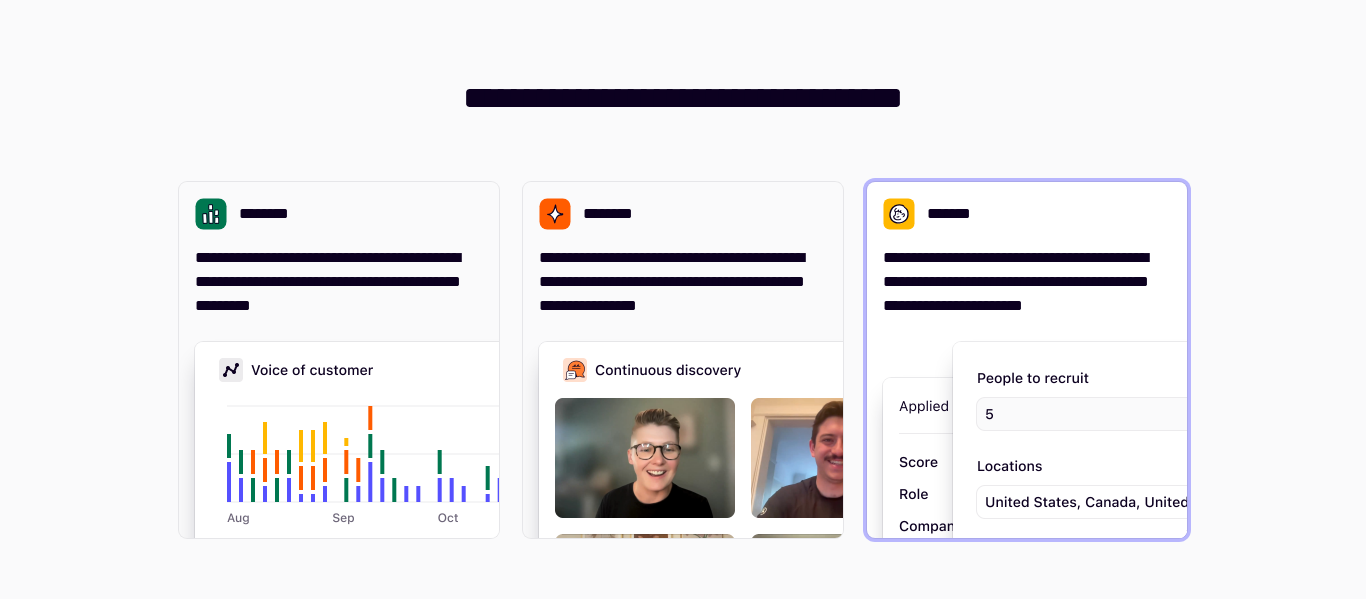click on "*******" at bounding box center (952, 214) 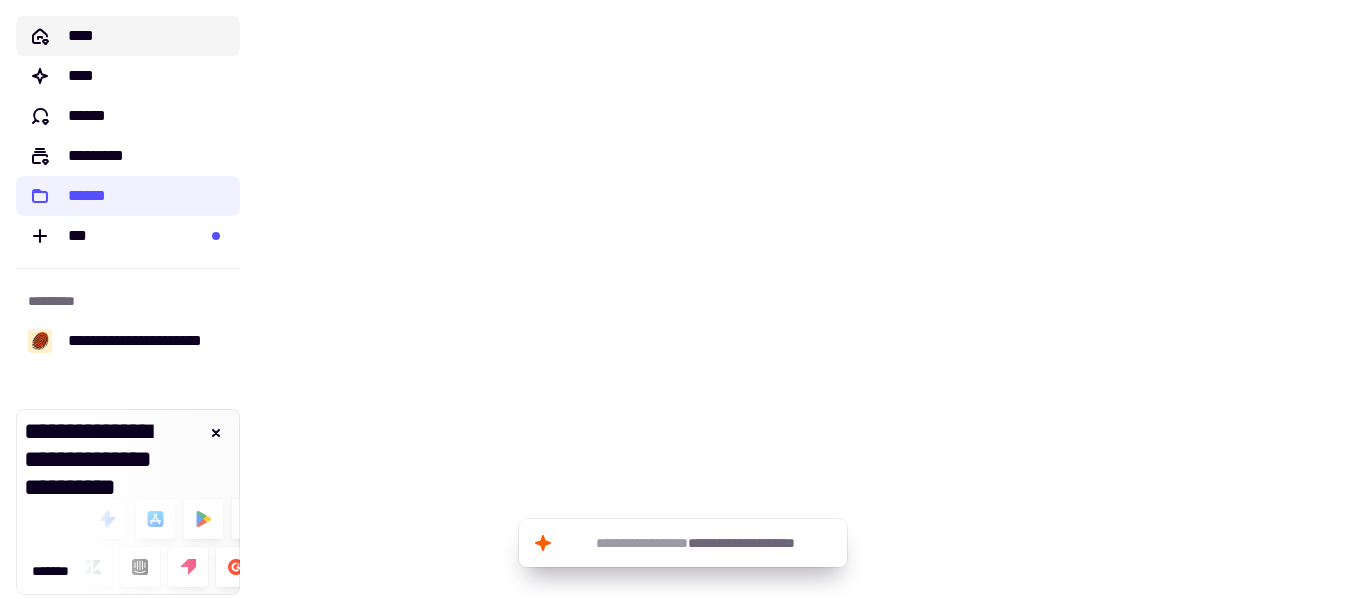 click on "****" 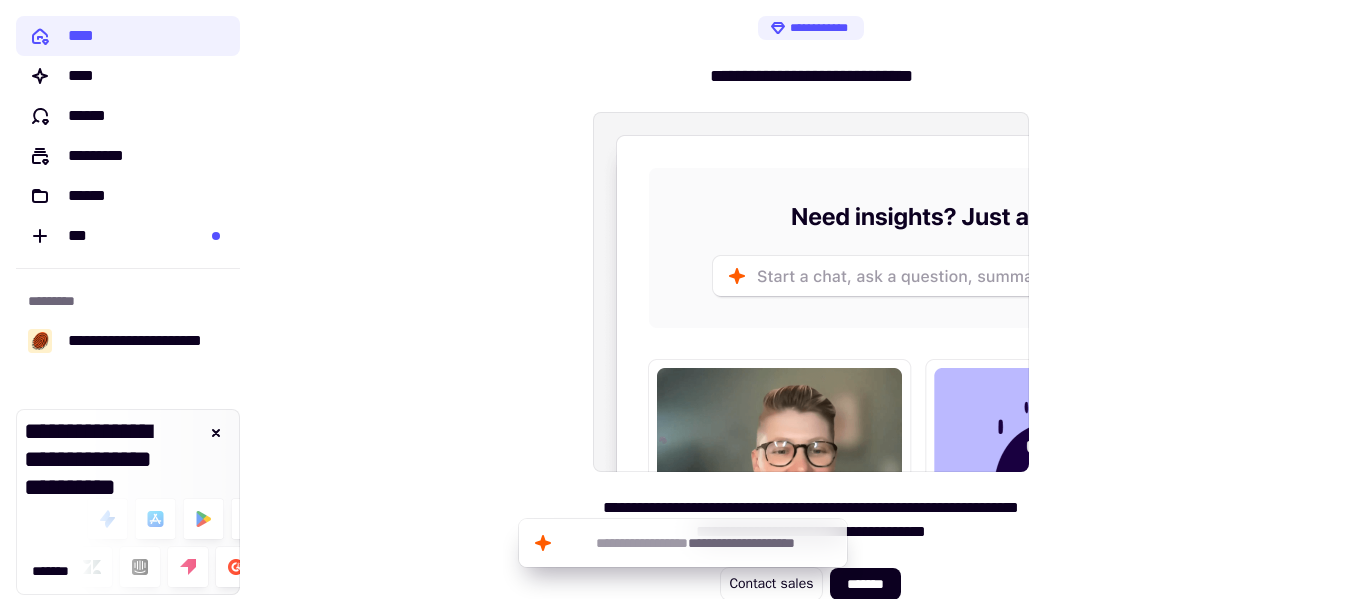 scroll, scrollTop: 17, scrollLeft: 0, axis: vertical 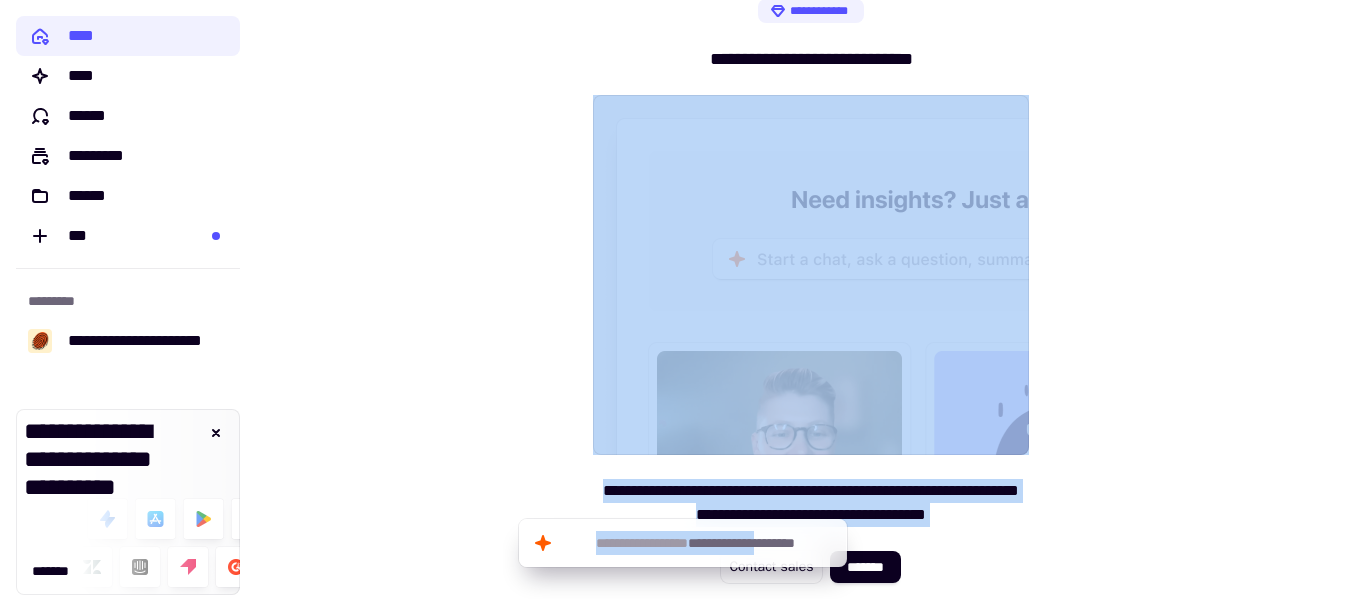 drag, startPoint x: 1140, startPoint y: 182, endPoint x: 769, endPoint y: 540, distance: 515.5628 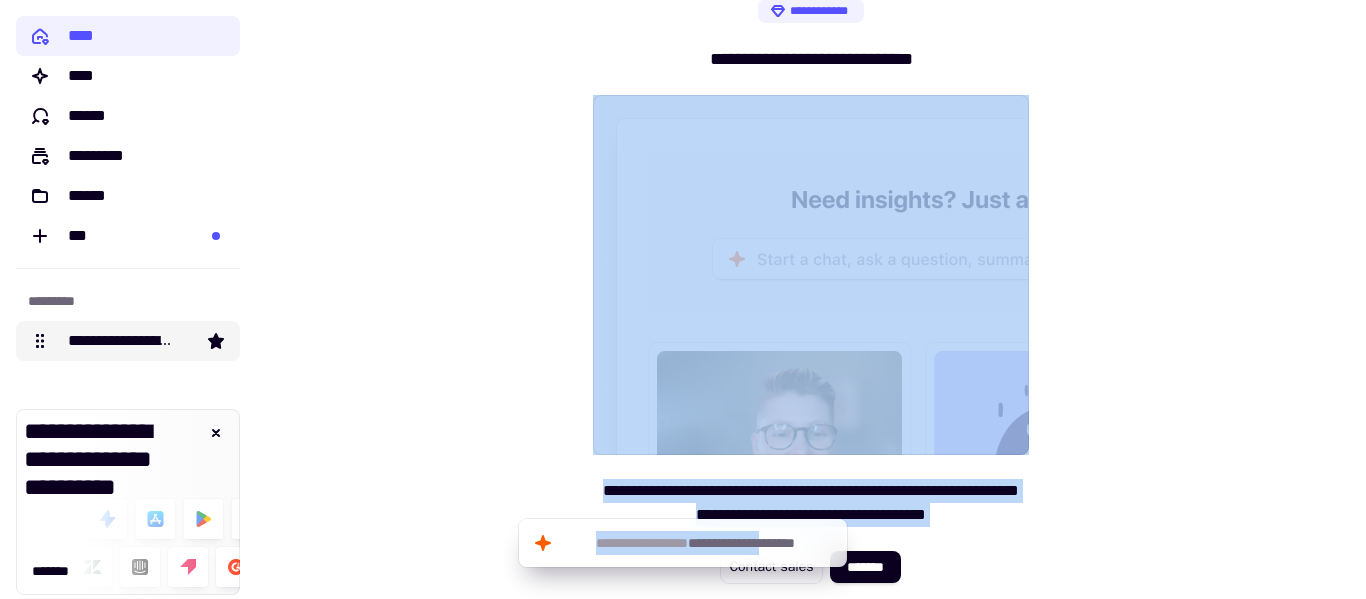 scroll, scrollTop: 188, scrollLeft: 0, axis: vertical 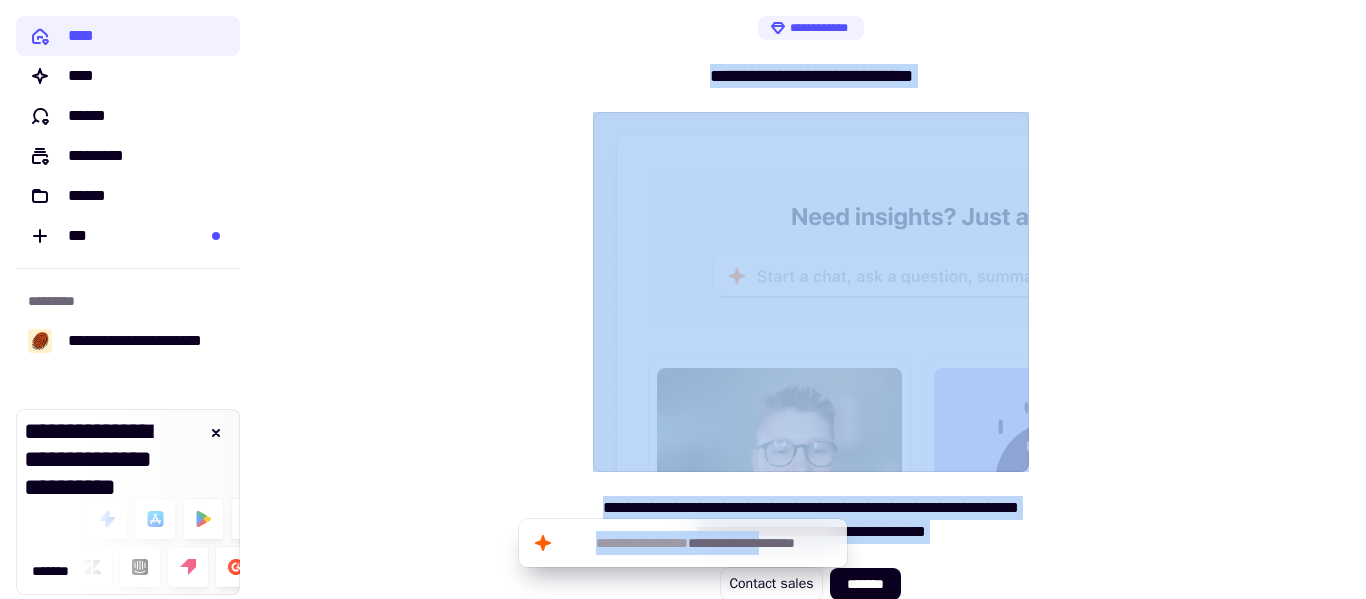 click on "**********" at bounding box center (811, 308) 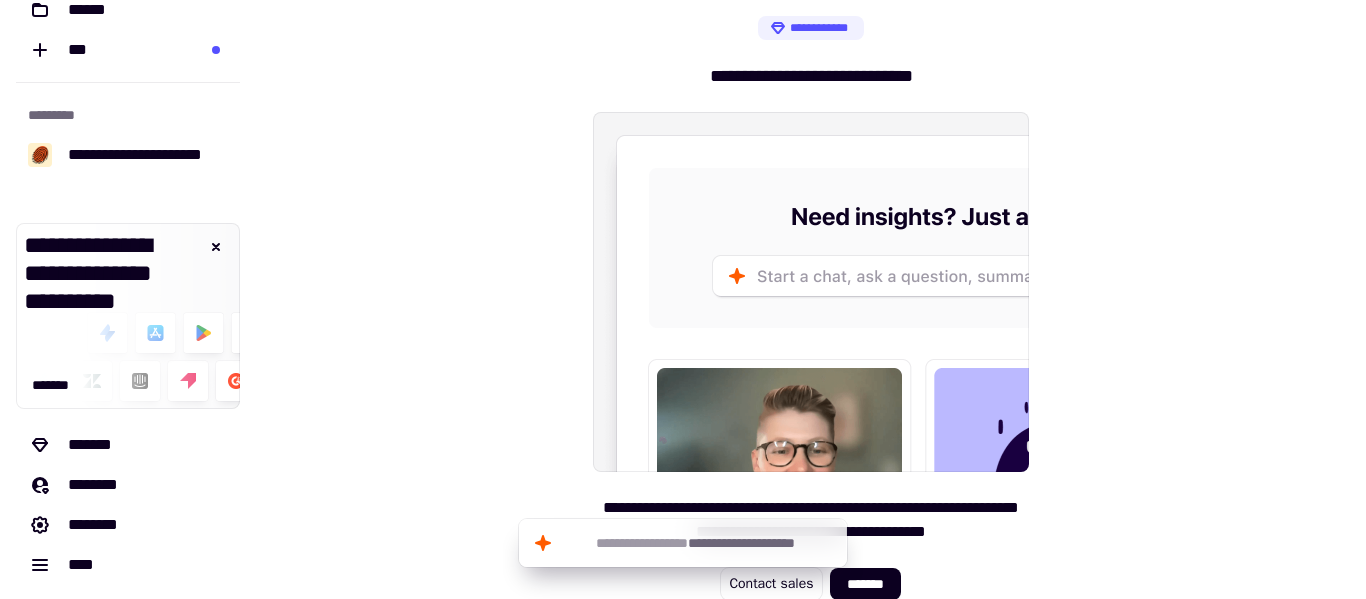scroll, scrollTop: 188, scrollLeft: 0, axis: vertical 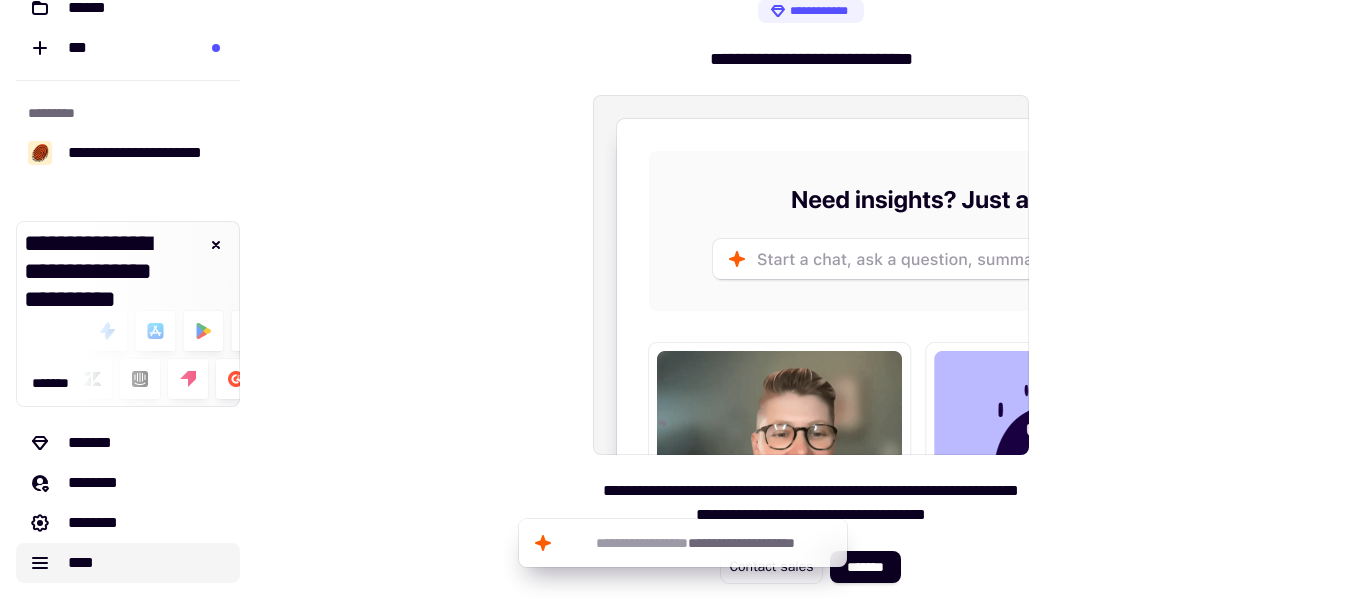 click on "****" 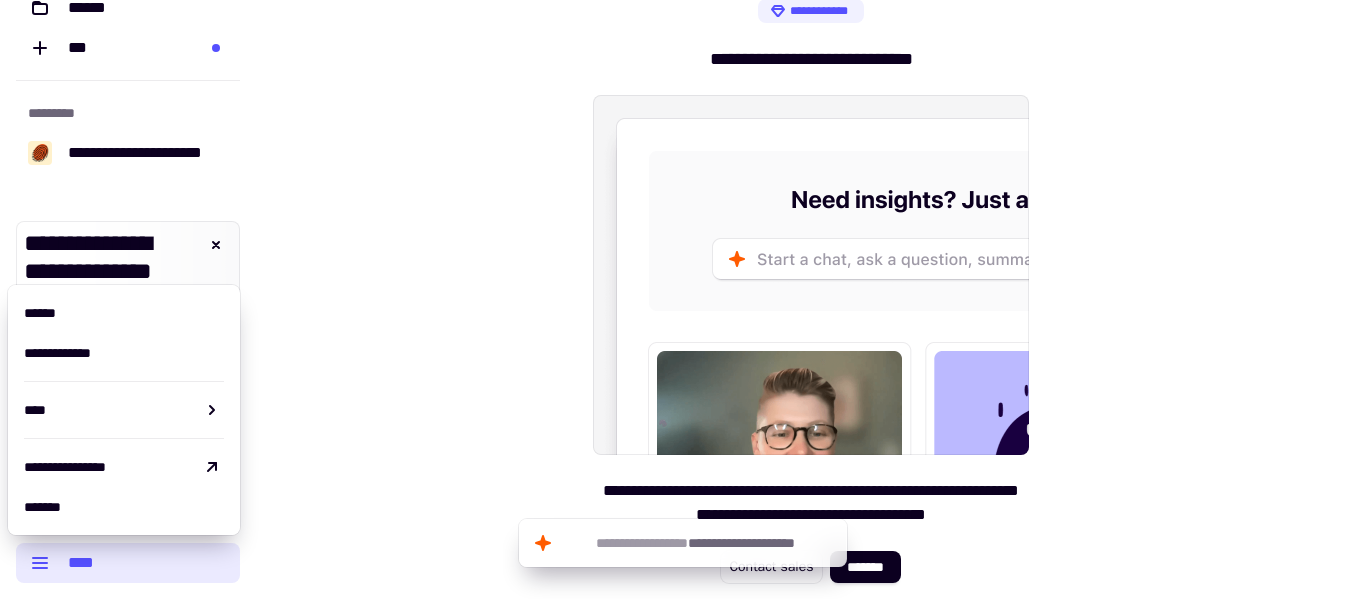 click on "****" 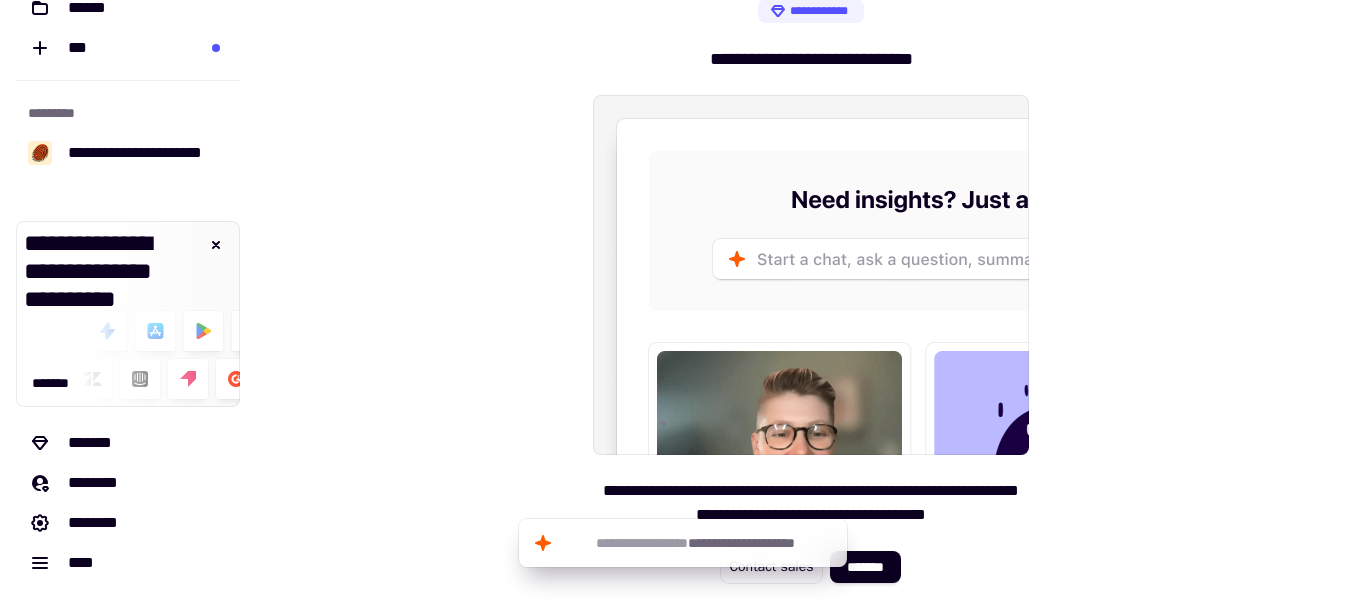 scroll, scrollTop: 0, scrollLeft: 0, axis: both 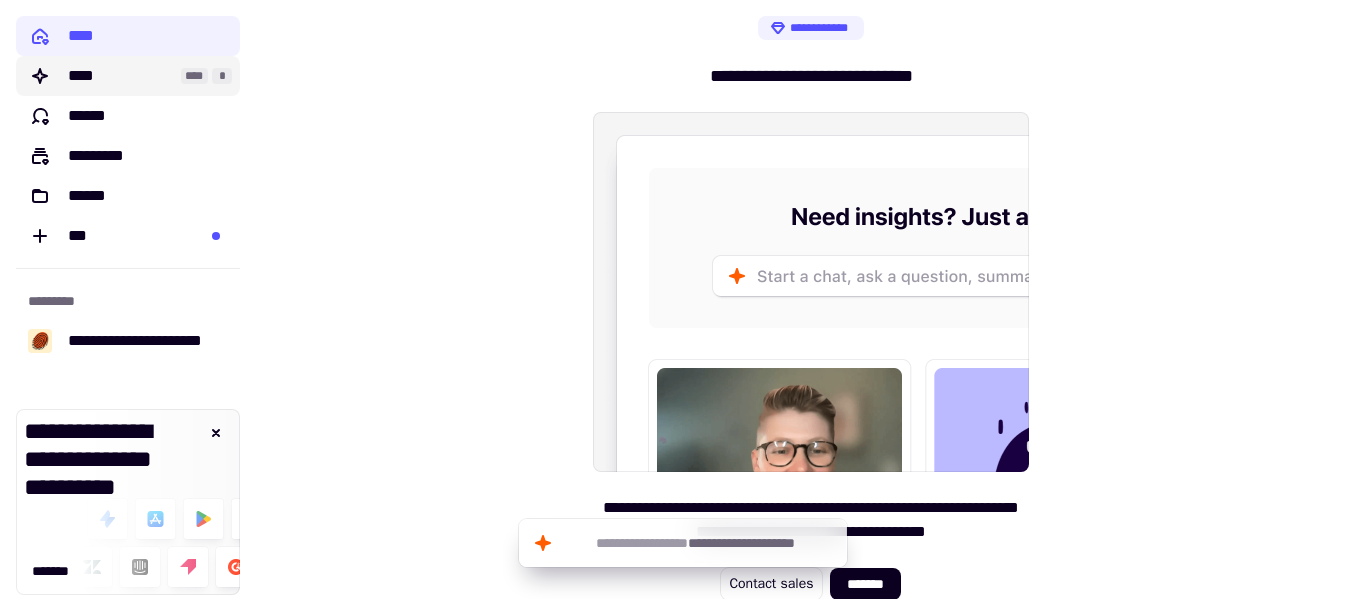 click on "****" 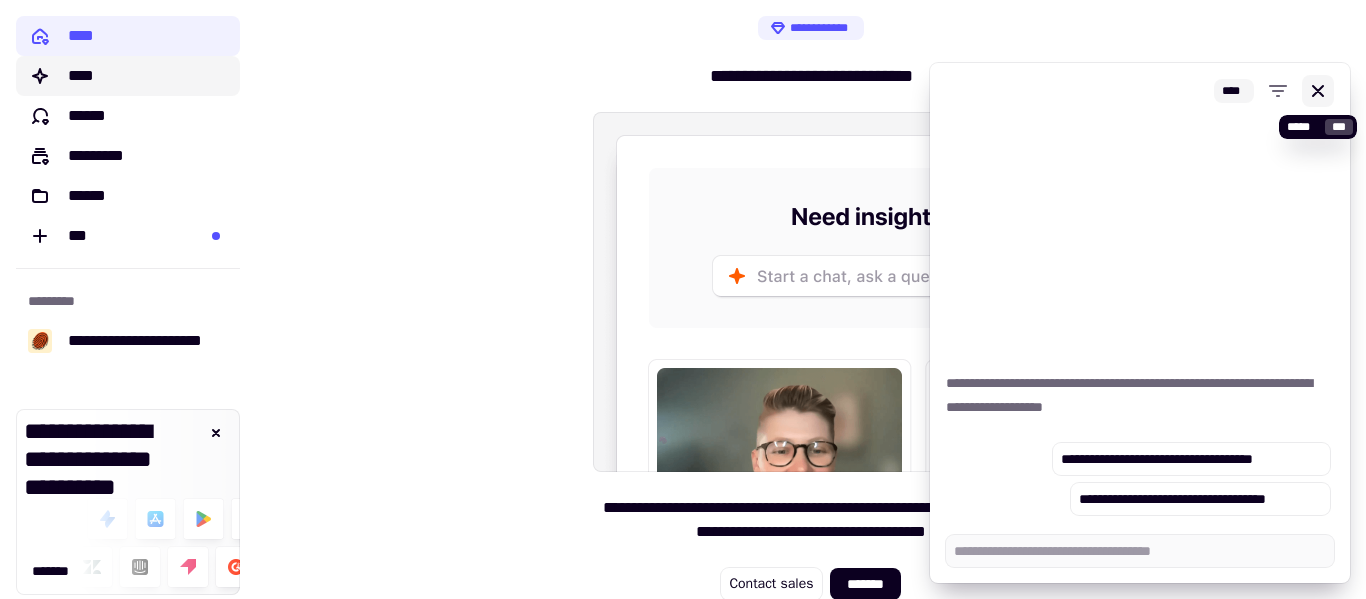 type on "*" 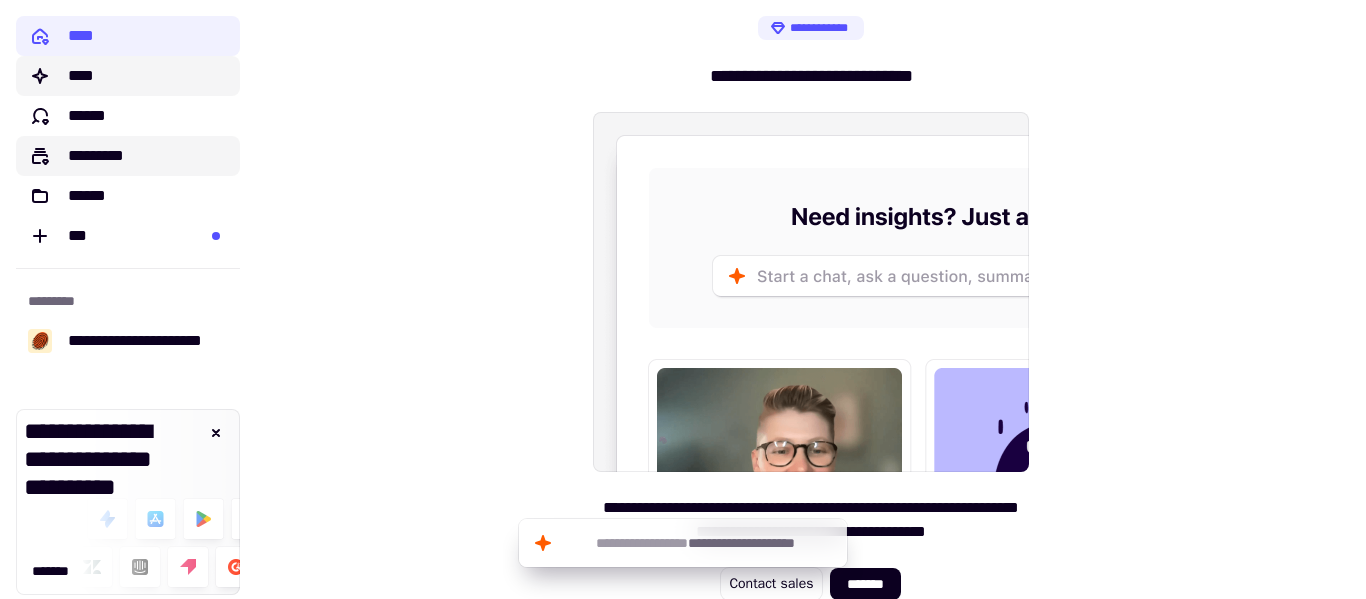 click on "*********" 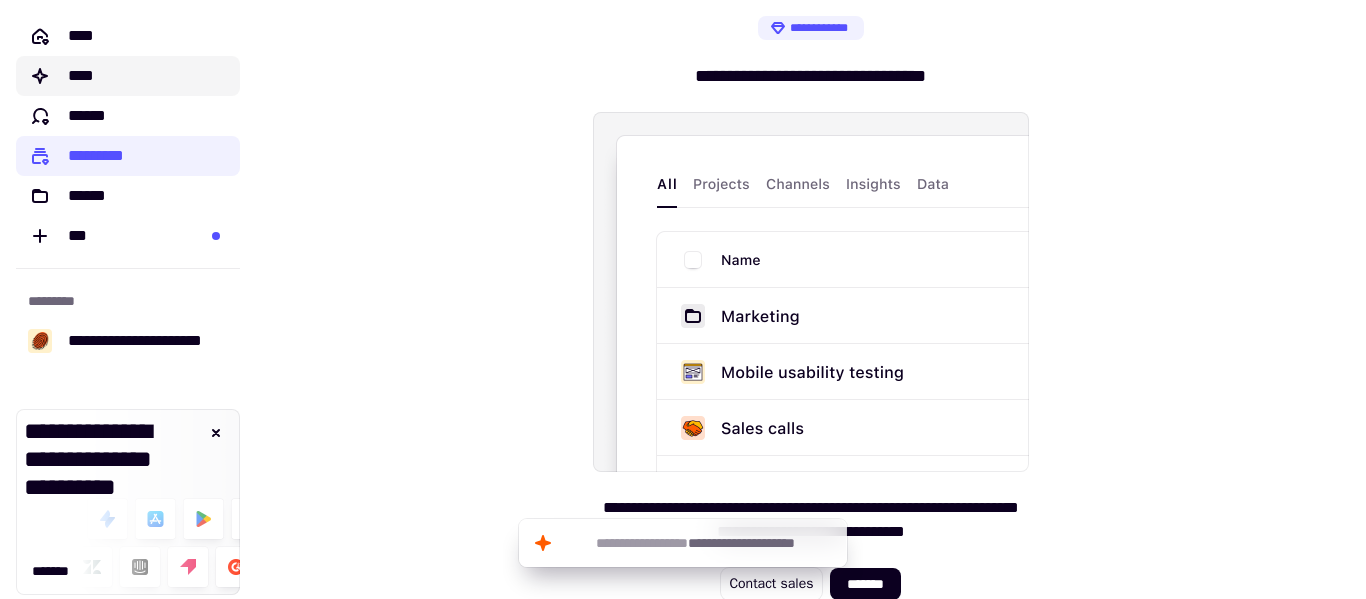 scroll, scrollTop: 17, scrollLeft: 0, axis: vertical 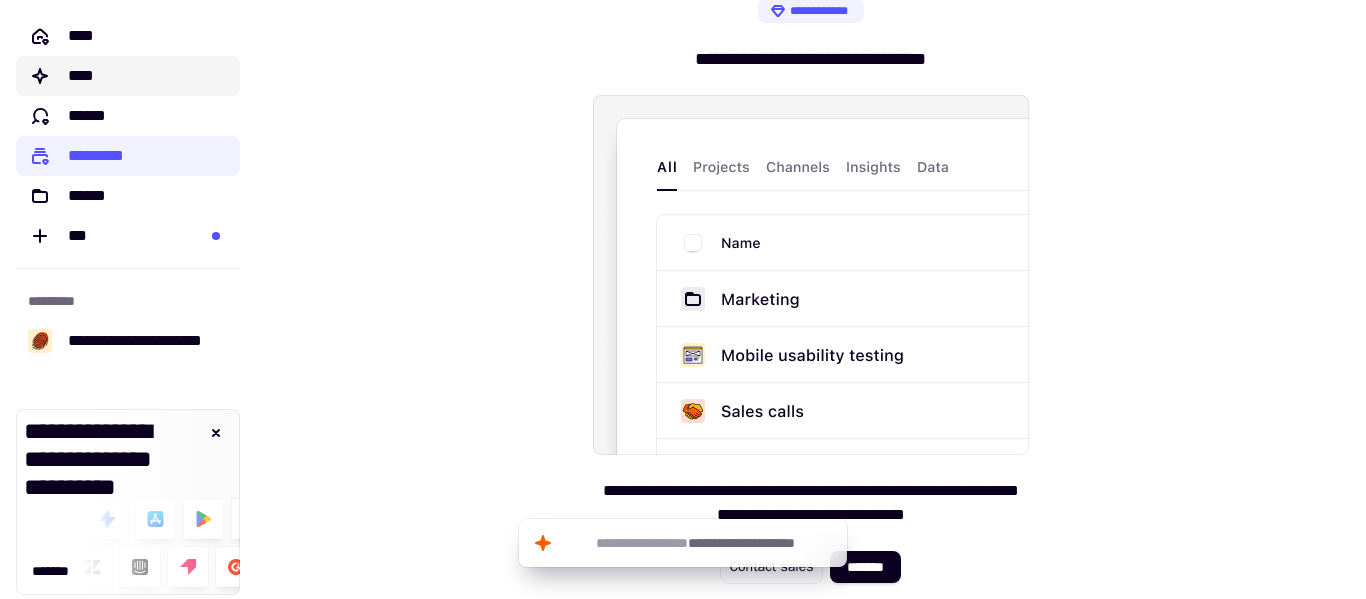 click on "**********" at bounding box center (811, 291) 